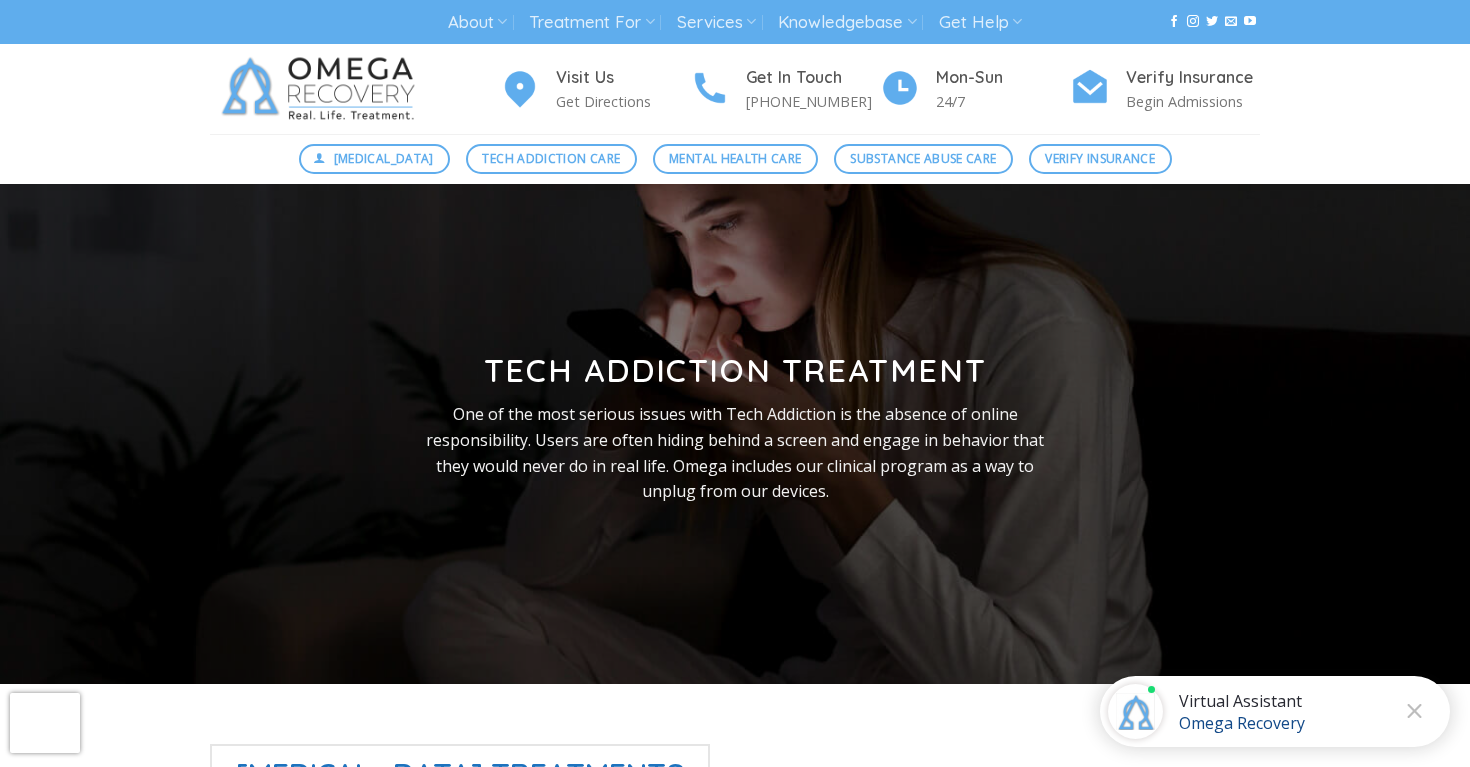 scroll, scrollTop: 0, scrollLeft: 0, axis: both 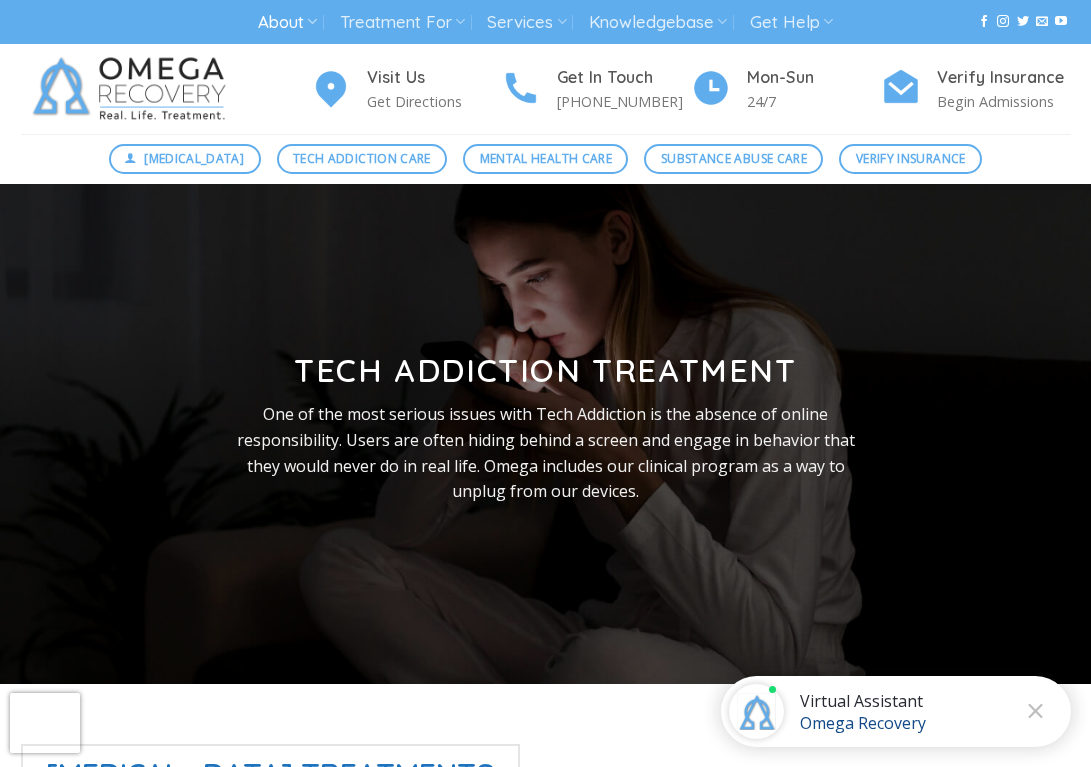 click on "About" at bounding box center (287, 22) 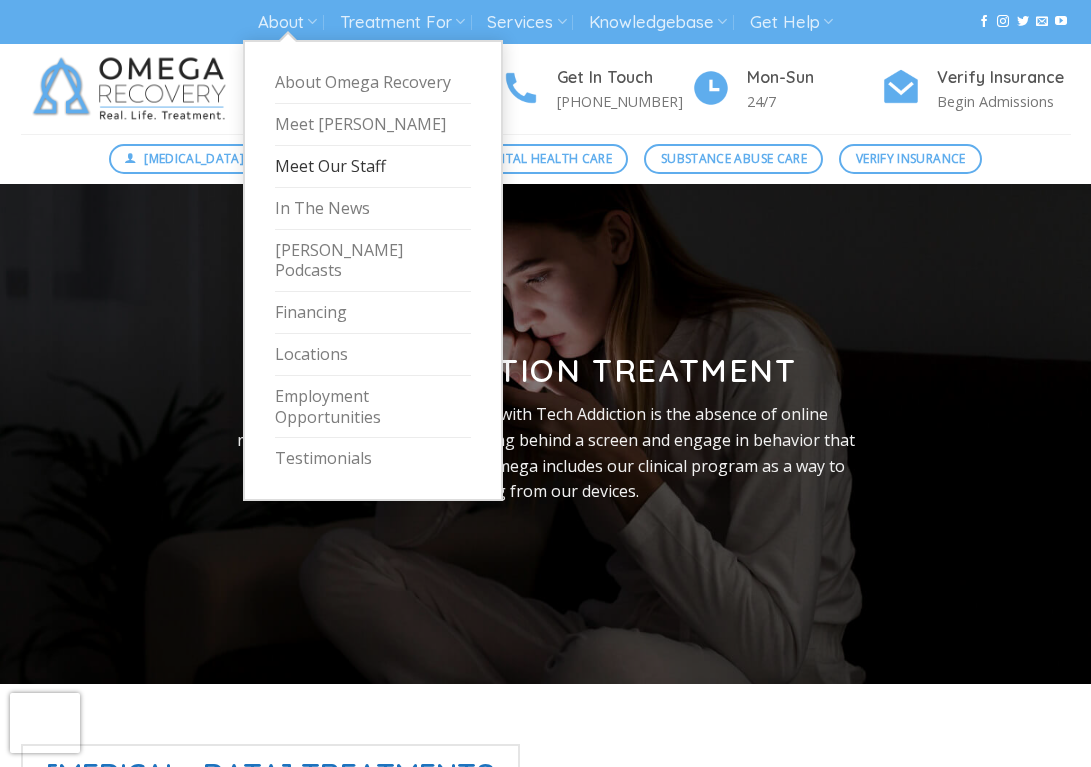 click on "Meet Our Staff" at bounding box center [373, 167] 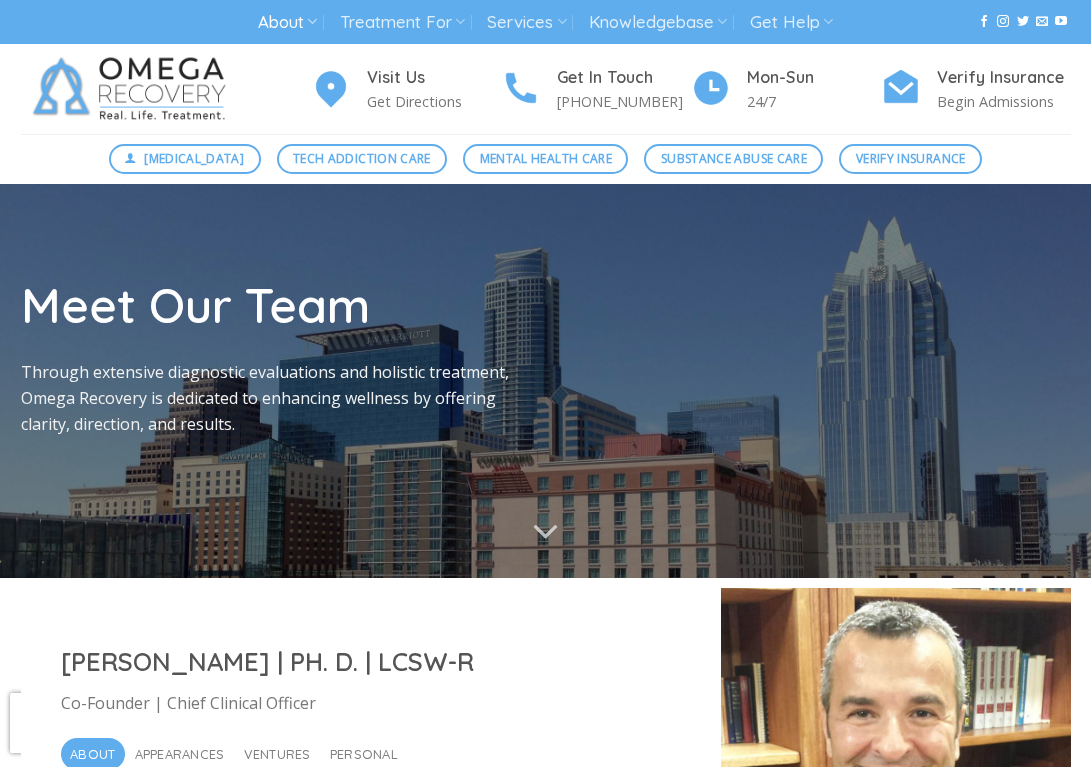 scroll, scrollTop: 0, scrollLeft: 0, axis: both 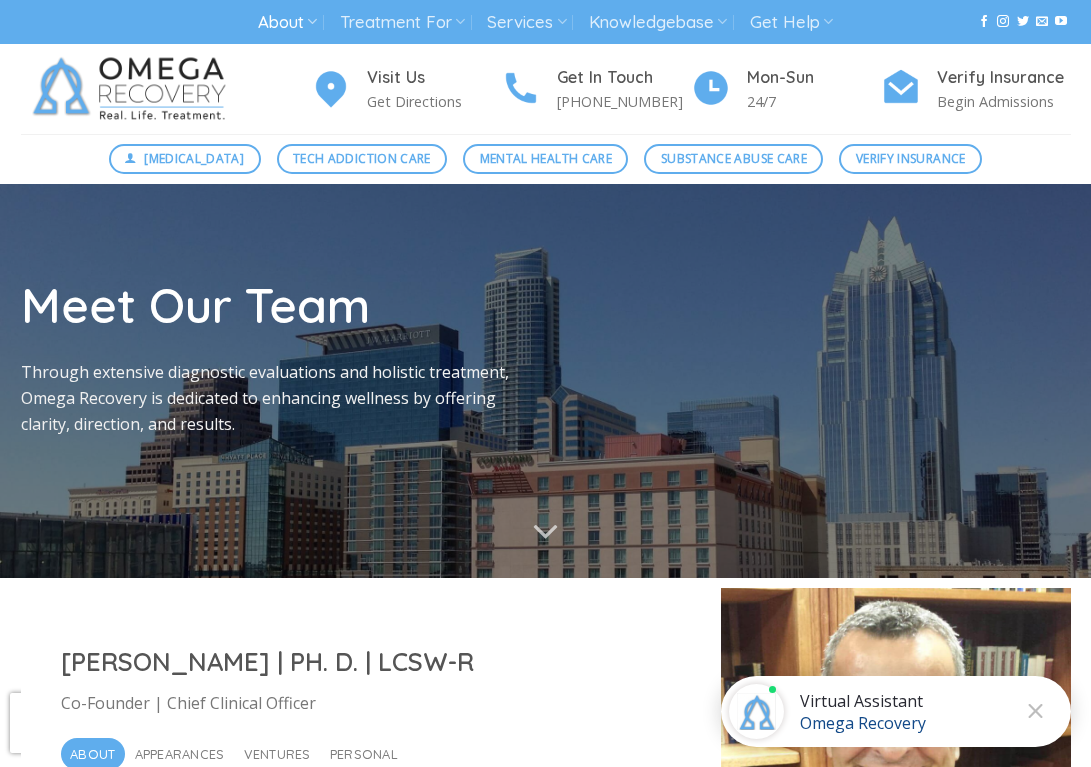 click on "Meet Our Team" at bounding box center (276, 305) 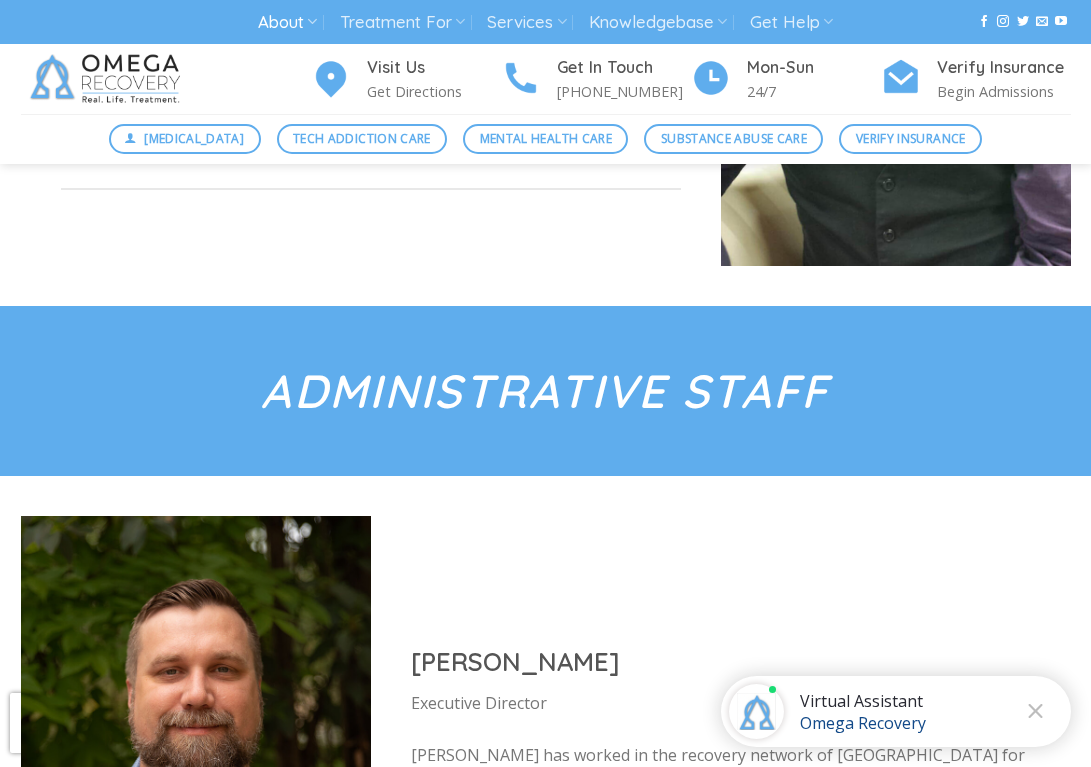 scroll, scrollTop: 479, scrollLeft: 0, axis: vertical 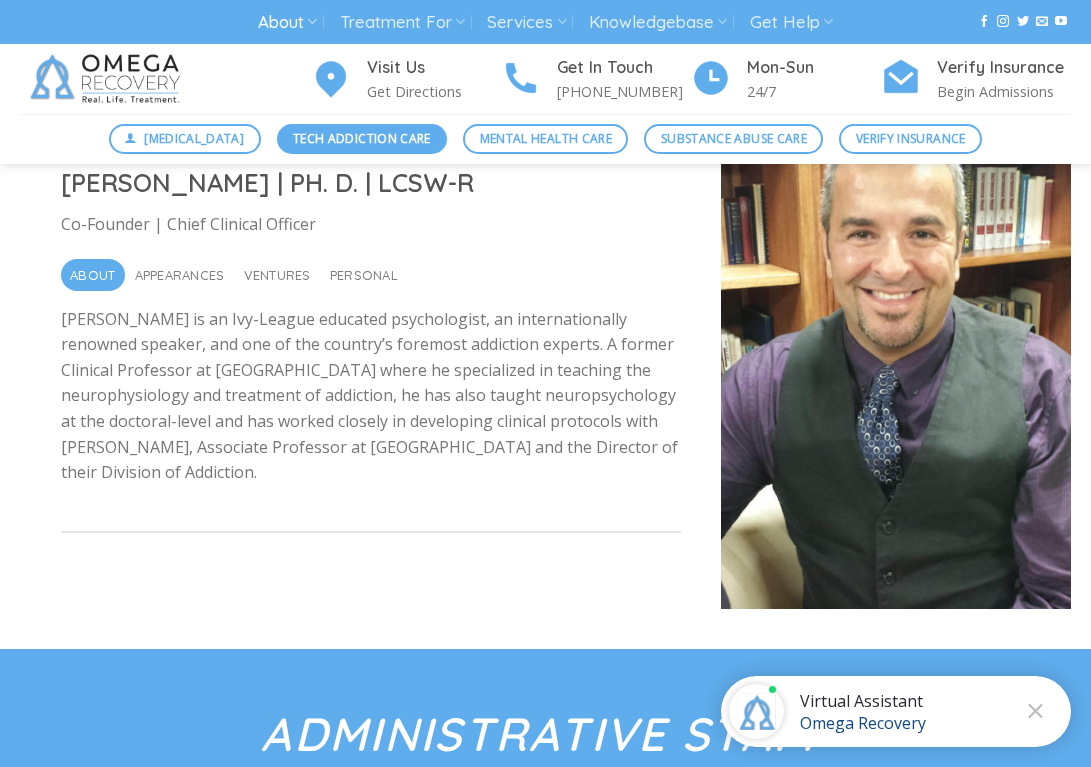 click on "Tech Addiction Care" at bounding box center (362, 138) 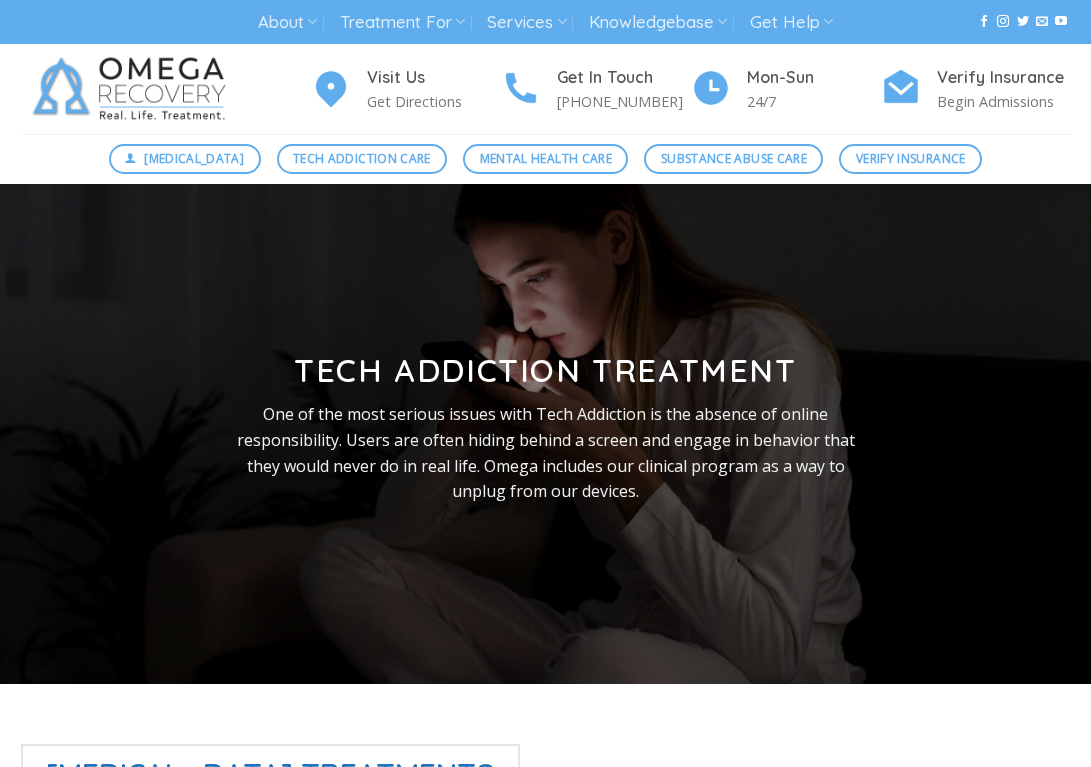 scroll, scrollTop: 0, scrollLeft: 0, axis: both 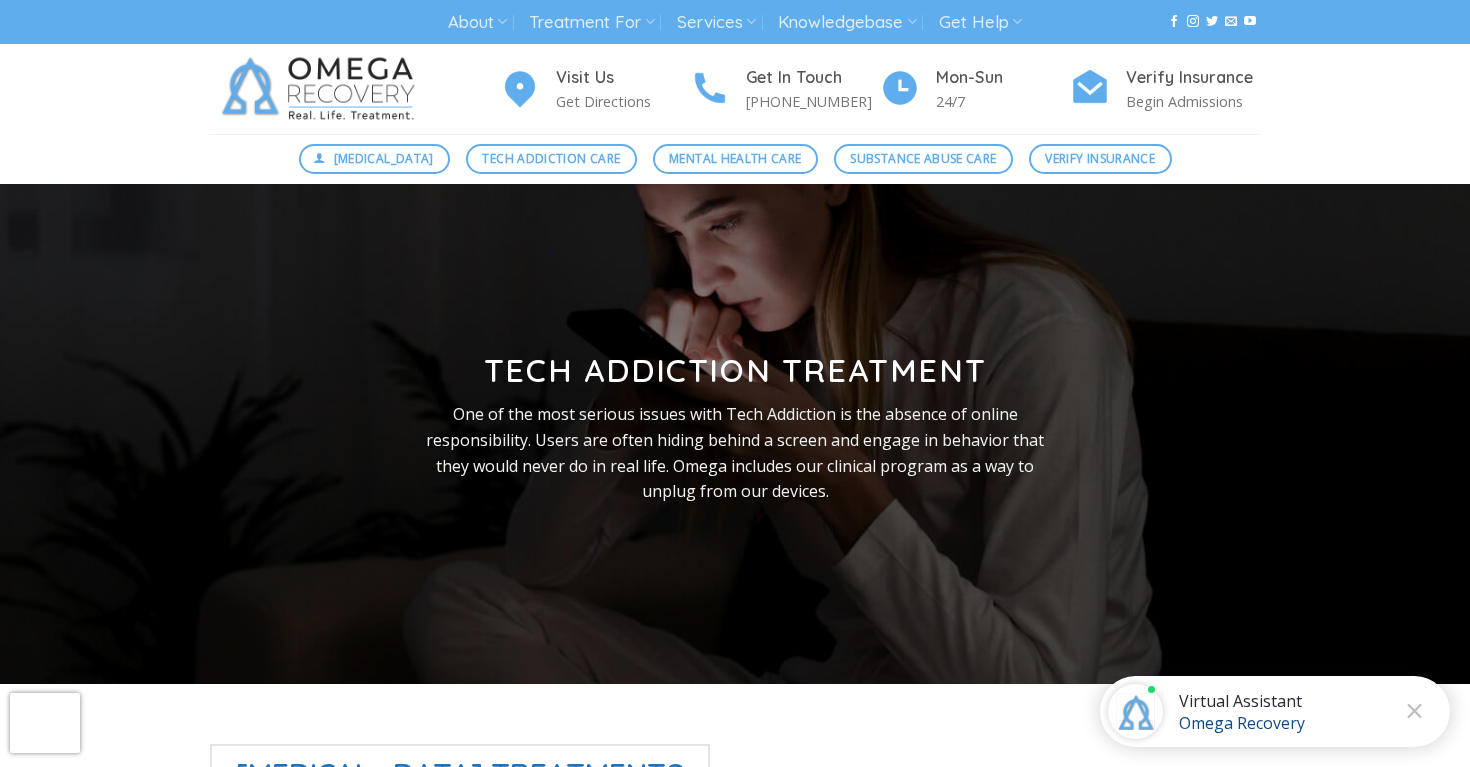 click at bounding box center [0, 3978] 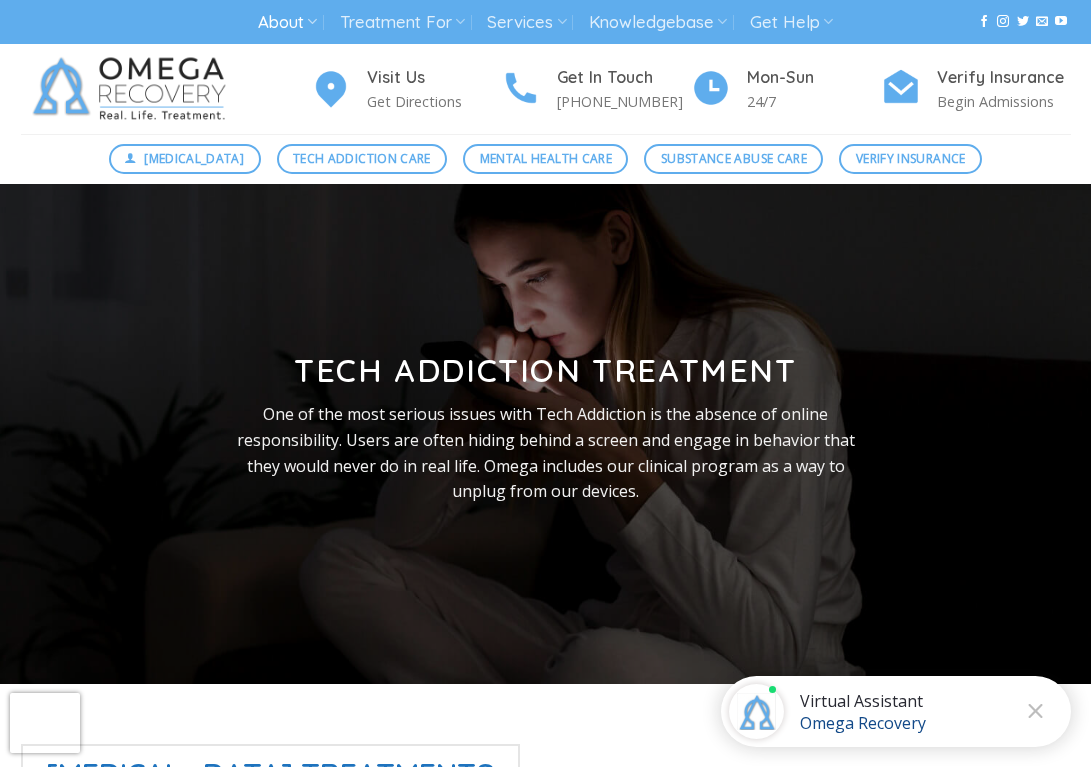 click at bounding box center [312, 21] 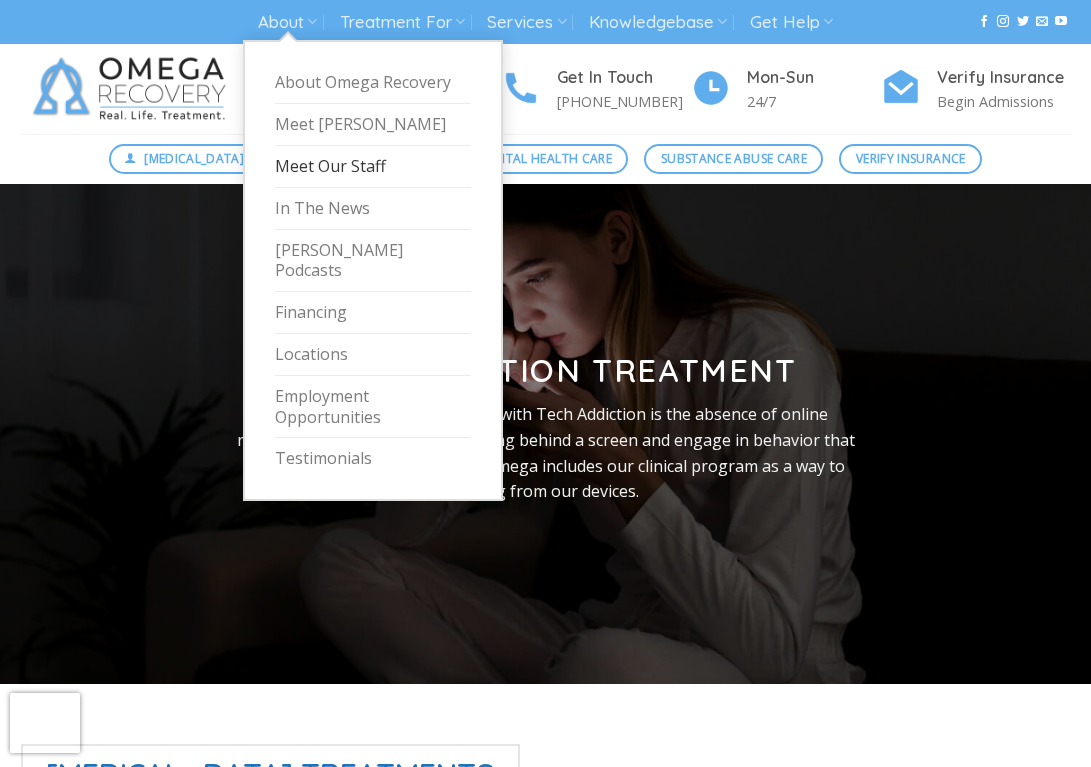 click on "Meet Our Staff" at bounding box center (373, 167) 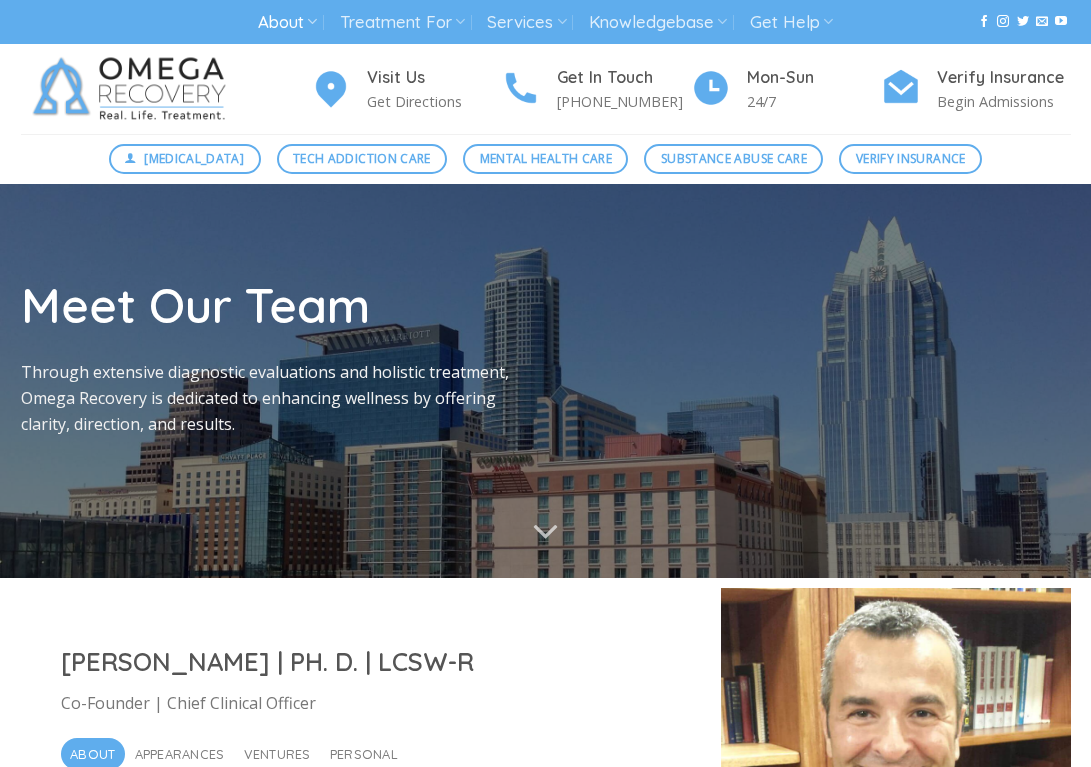 scroll, scrollTop: 0, scrollLeft: 0, axis: both 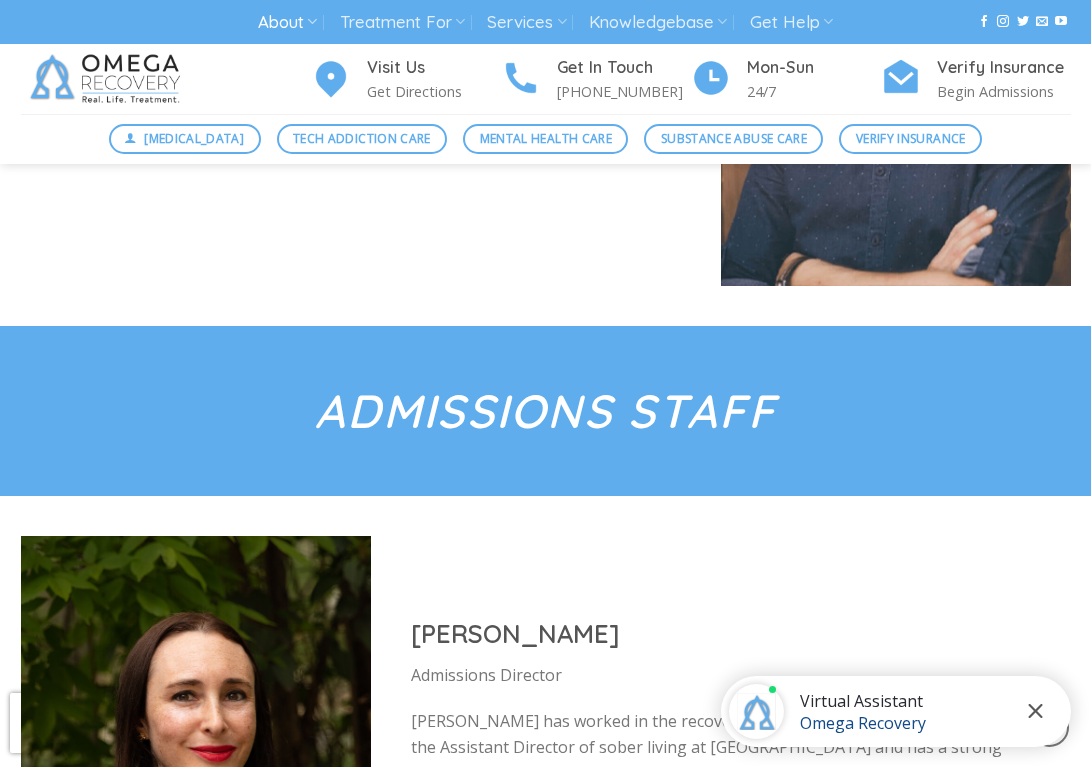 drag, startPoint x: 1040, startPoint y: 722, endPoint x: 1037, endPoint y: 710, distance: 12.369317 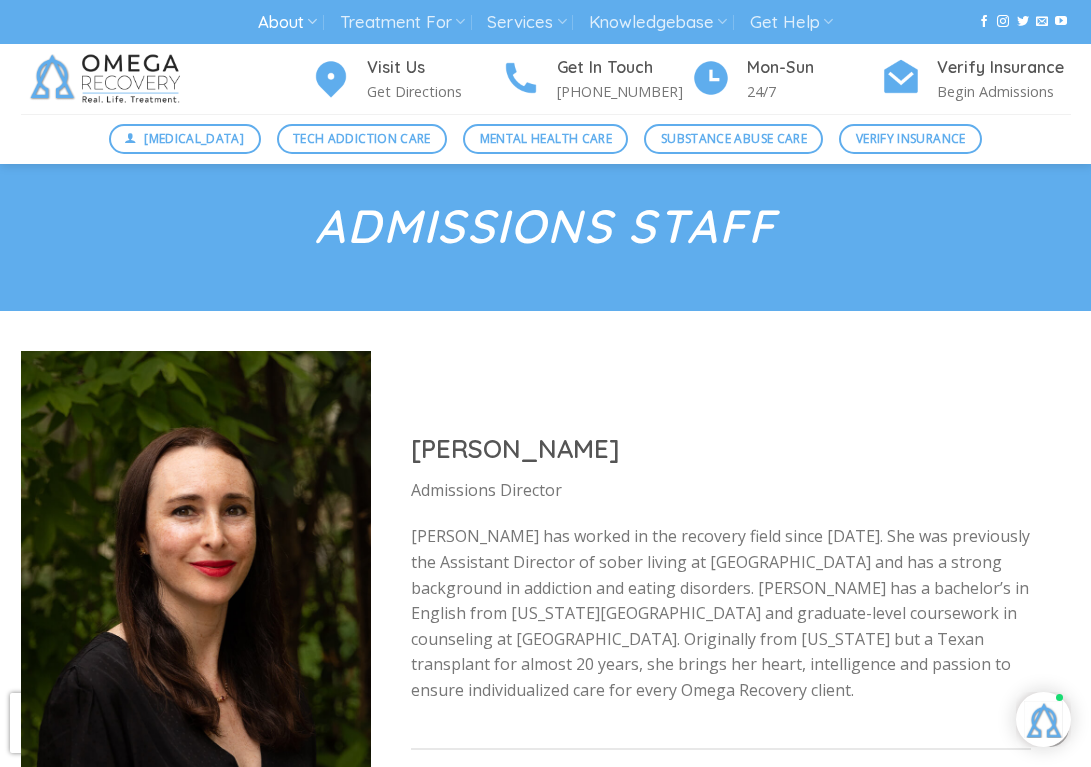 scroll, scrollTop: 7263, scrollLeft: 0, axis: vertical 